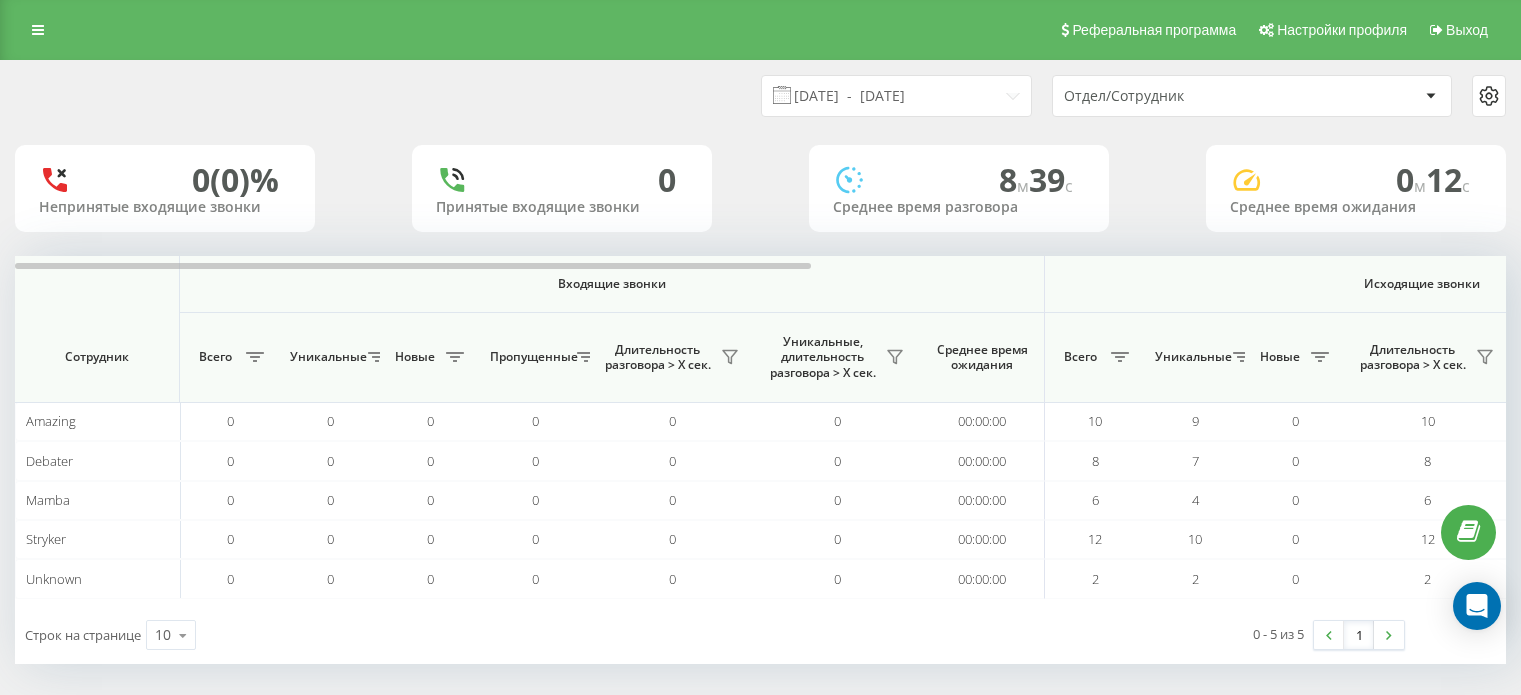 scroll, scrollTop: 0, scrollLeft: 0, axis: both 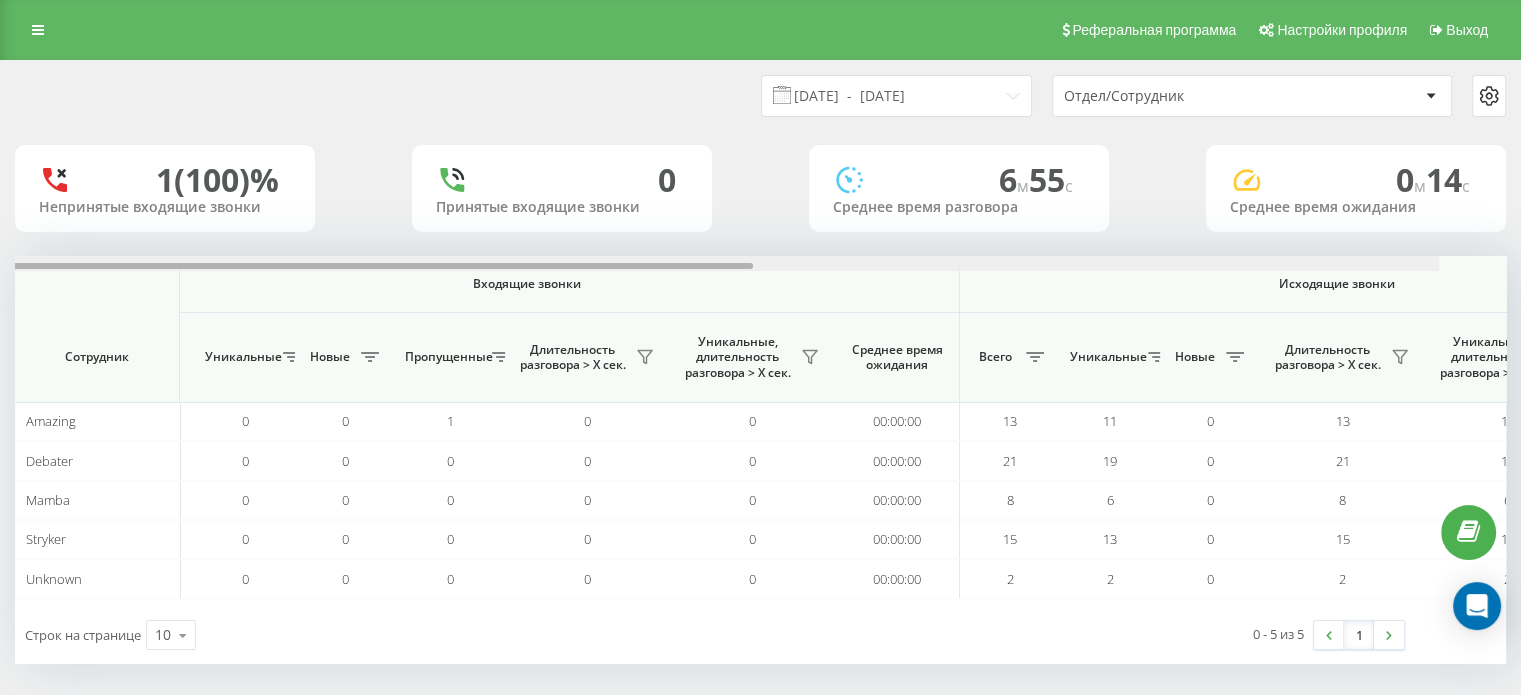 drag, startPoint x: 759, startPoint y: 263, endPoint x: 668, endPoint y: 392, distance: 157.86703 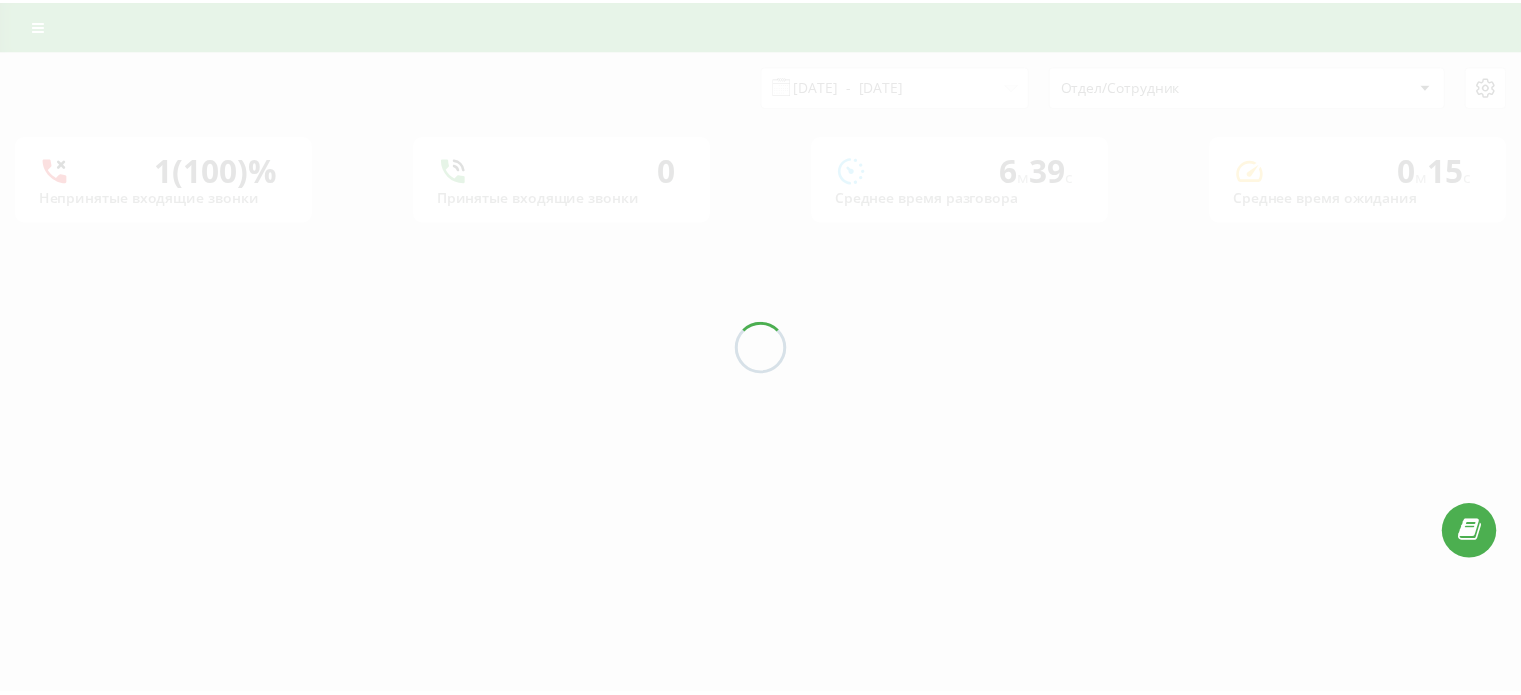 scroll, scrollTop: 0, scrollLeft: 0, axis: both 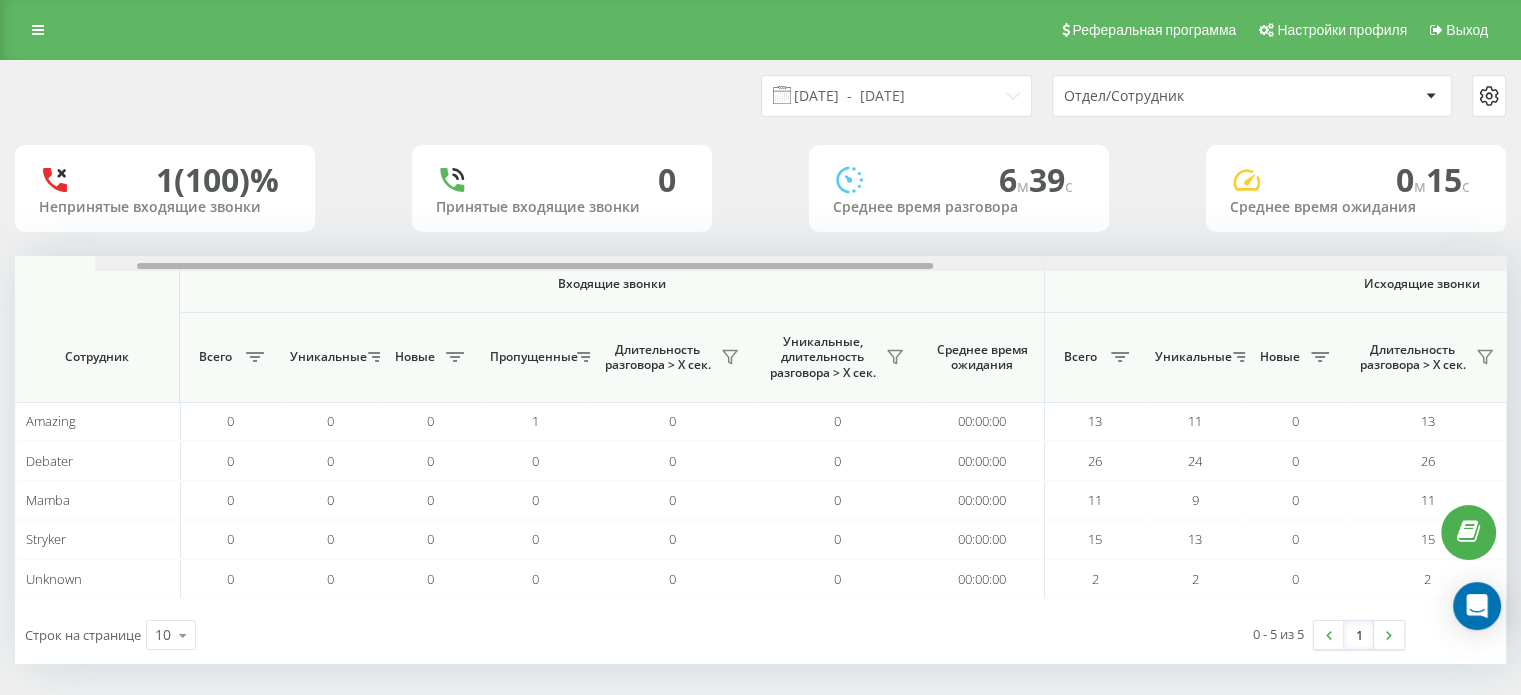 drag, startPoint x: 697, startPoint y: 264, endPoint x: 480, endPoint y: 299, distance: 219.80446 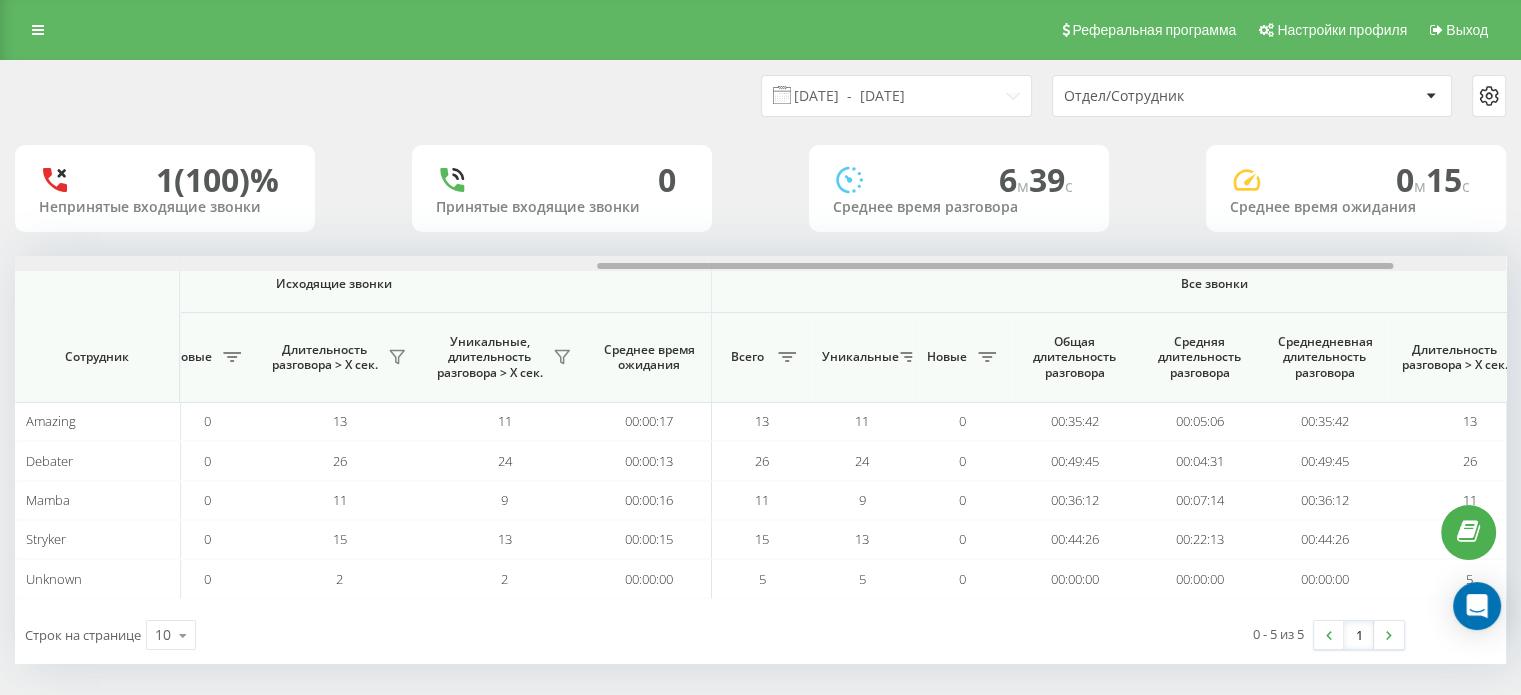scroll, scrollTop: 0, scrollLeft: 1091, axis: horizontal 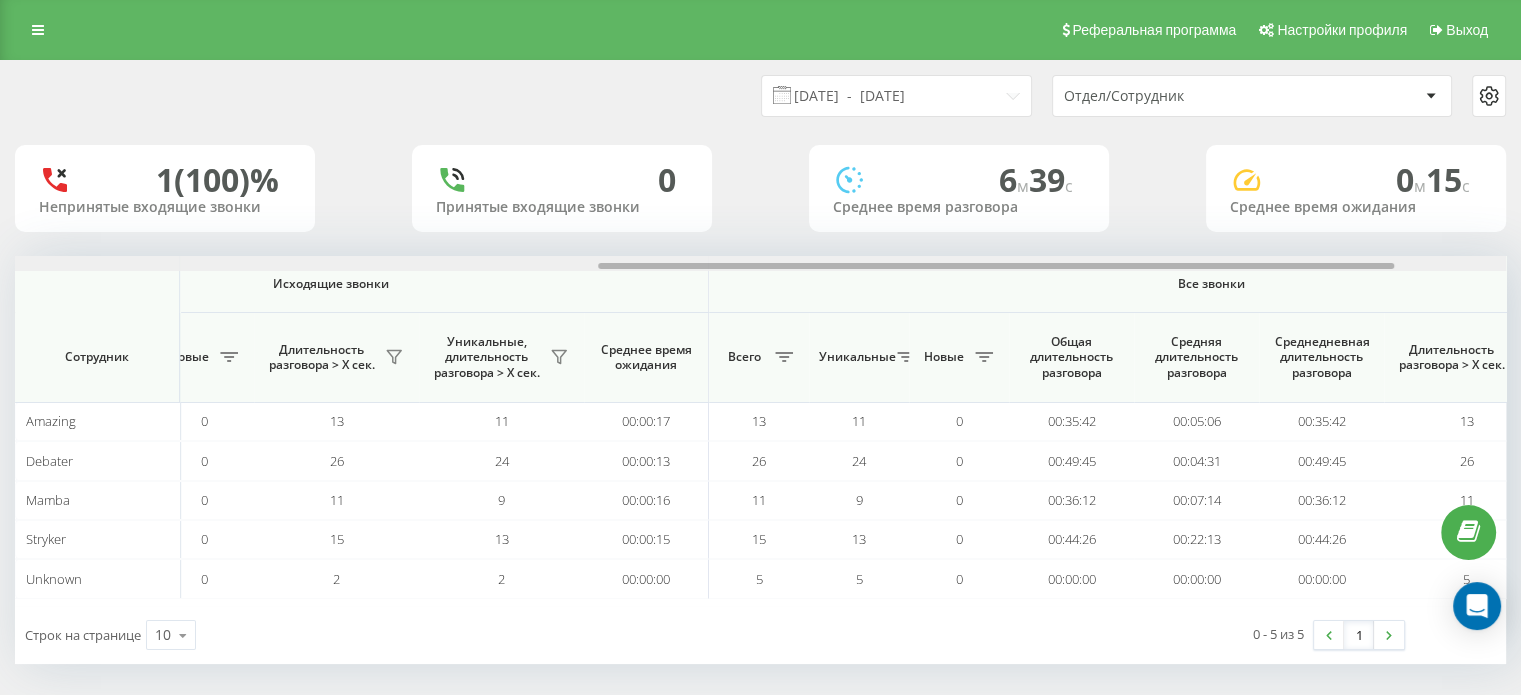 drag, startPoint x: 708, startPoint y: 263, endPoint x: 1292, endPoint y: 193, distance: 588.18024 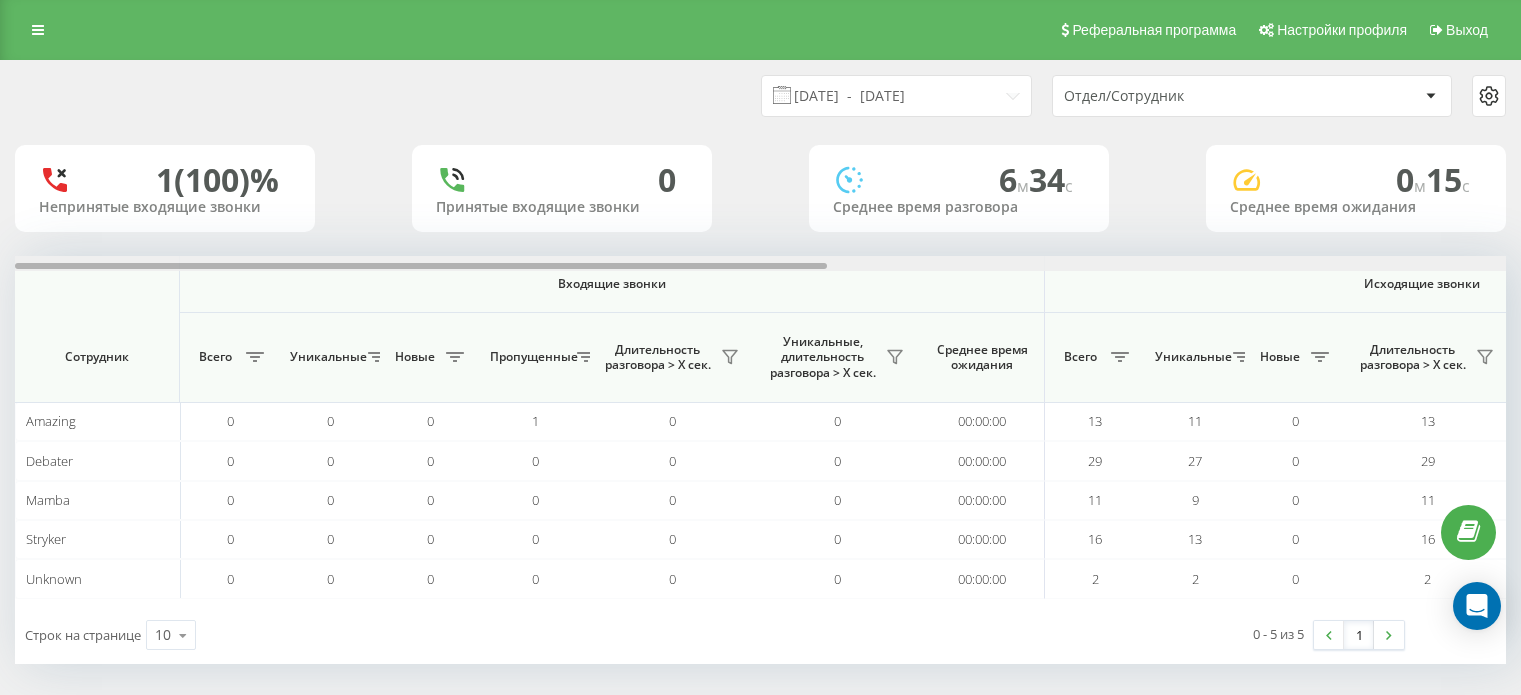 scroll, scrollTop: 0, scrollLeft: 0, axis: both 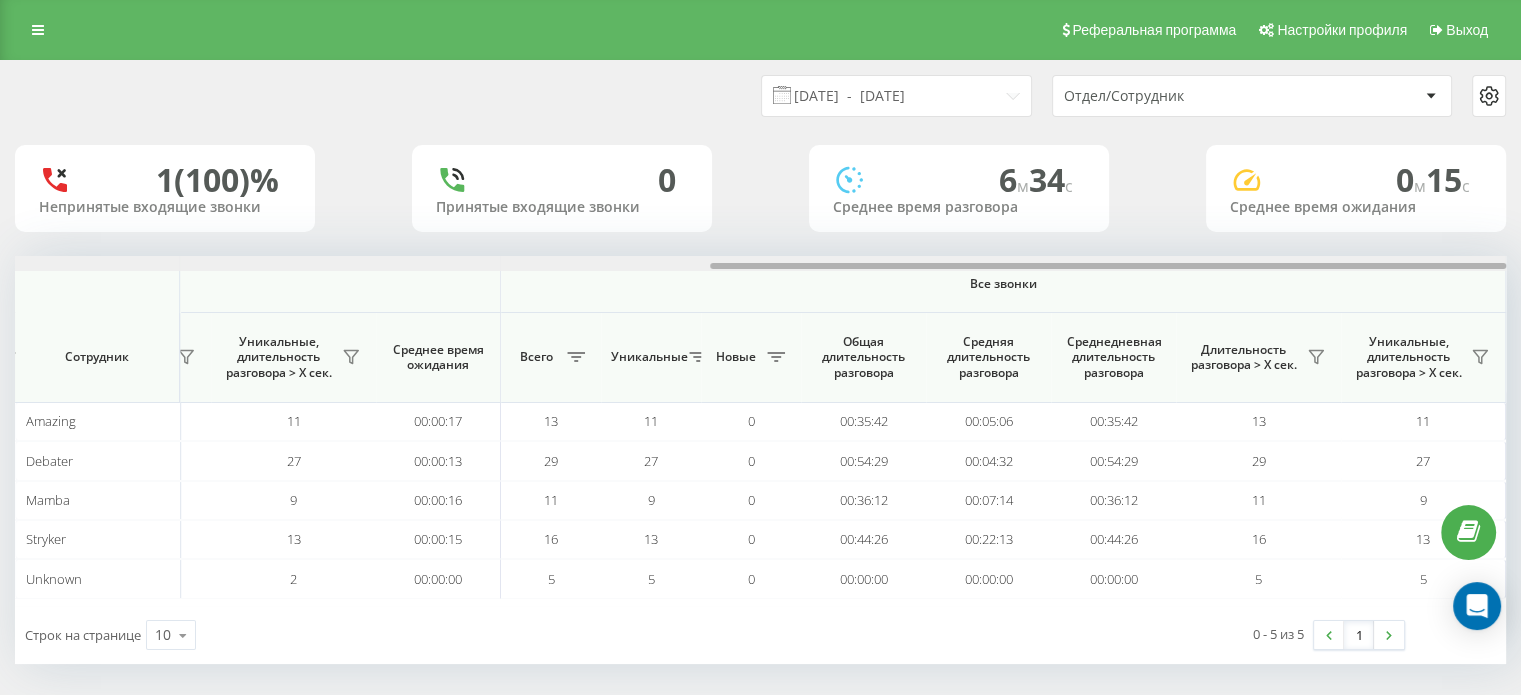 click on "choice31.com Проекты choice31.com Дашборд Центр обращений Аналитика Ваши отчеты Отчет маркетолога Отчеты Looker Studio Распределение звонков по дням недели и времени суток Многоканальные последовательности Статистика callback Отчет об эффективности работы сотрудников Сотрудники в реальном времени NEW Реферальная программа Настройки профиля Выход 14.07.2025  -  14.07.2025 Отдел/Сотрудник 1  (100)% Непринятые входящие звонки 0 Принятые входящие звонки 6 м  34 c Среднее время разговора 0 м  15 c Среднее время ожидания Входящие звонки Исходящие звонки Все звонки Сотрудник Всего Новые 0 0 0" at bounding box center (760, 347) 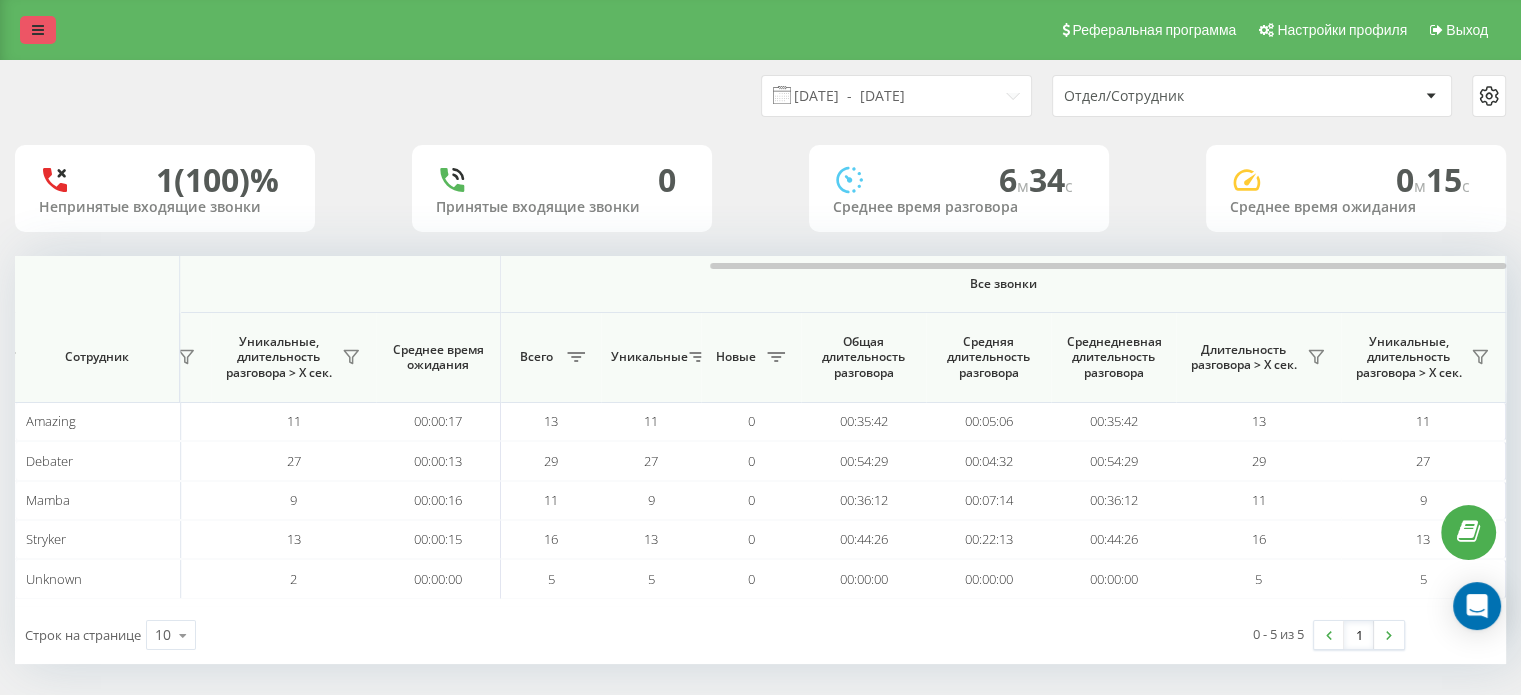 click at bounding box center (38, 30) 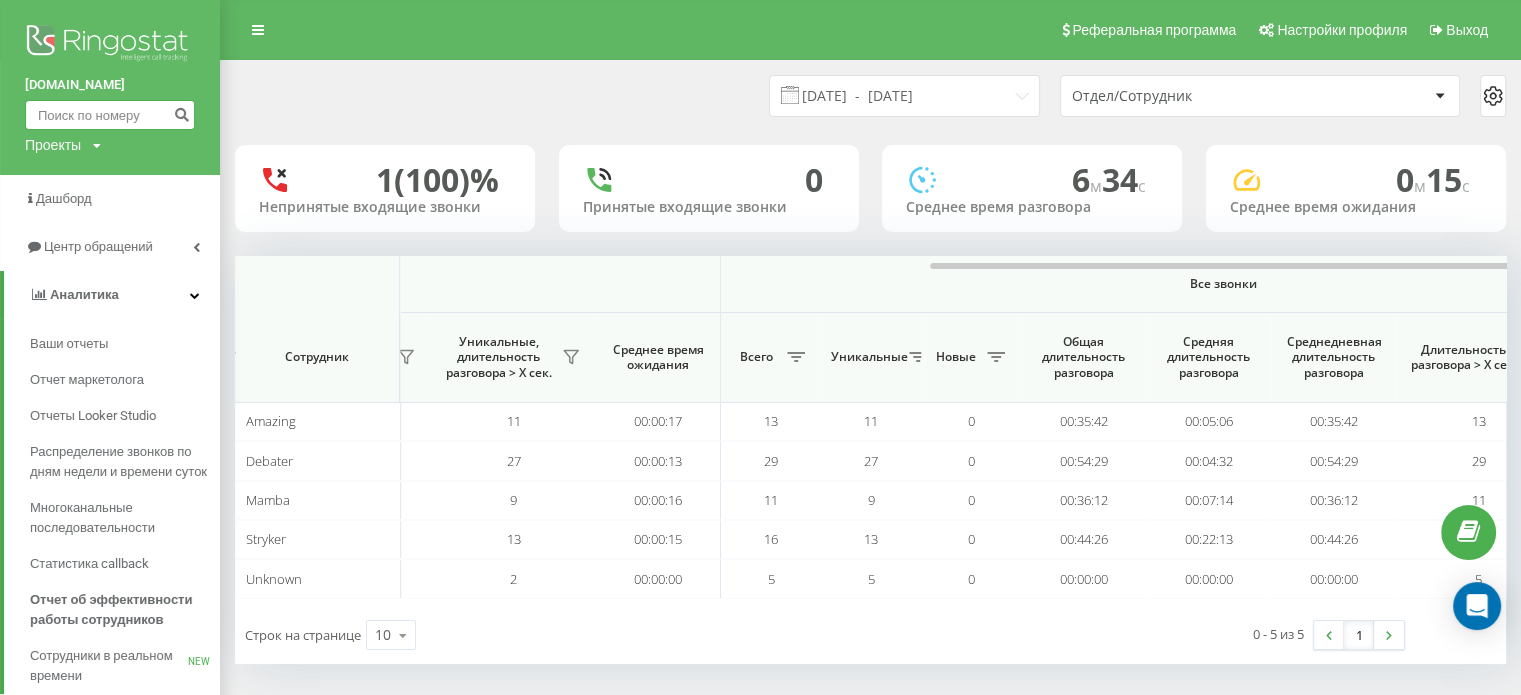 click at bounding box center [110, 115] 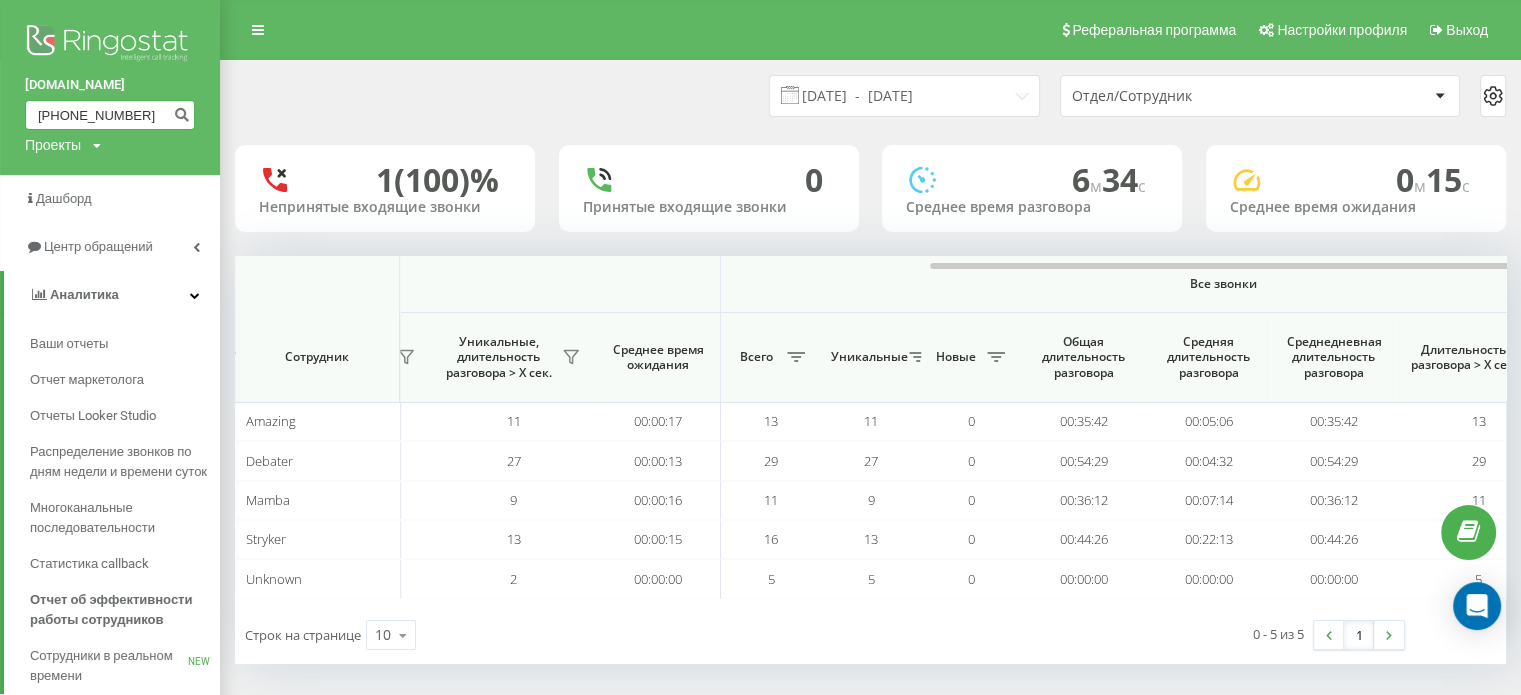 click on "+380637212135" at bounding box center [110, 115] 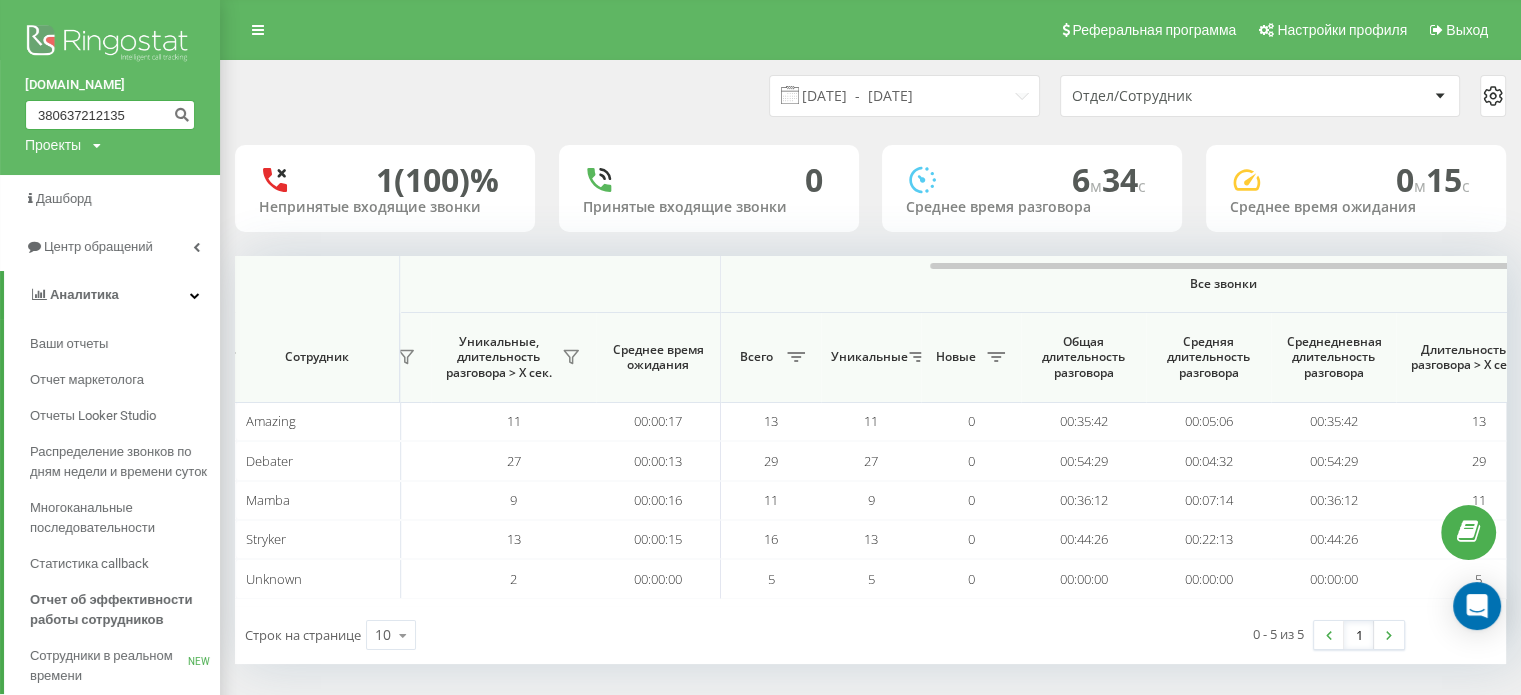 type on "380637212135" 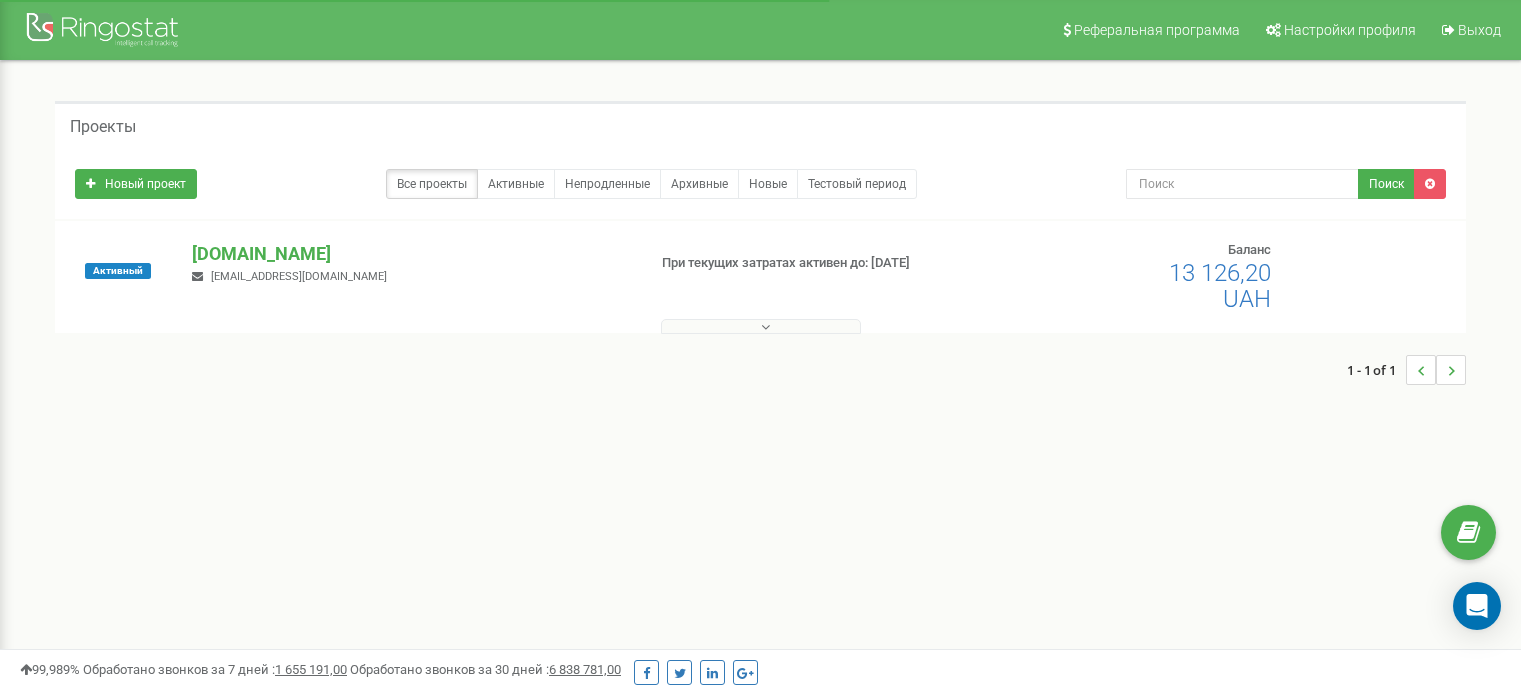scroll, scrollTop: 0, scrollLeft: 0, axis: both 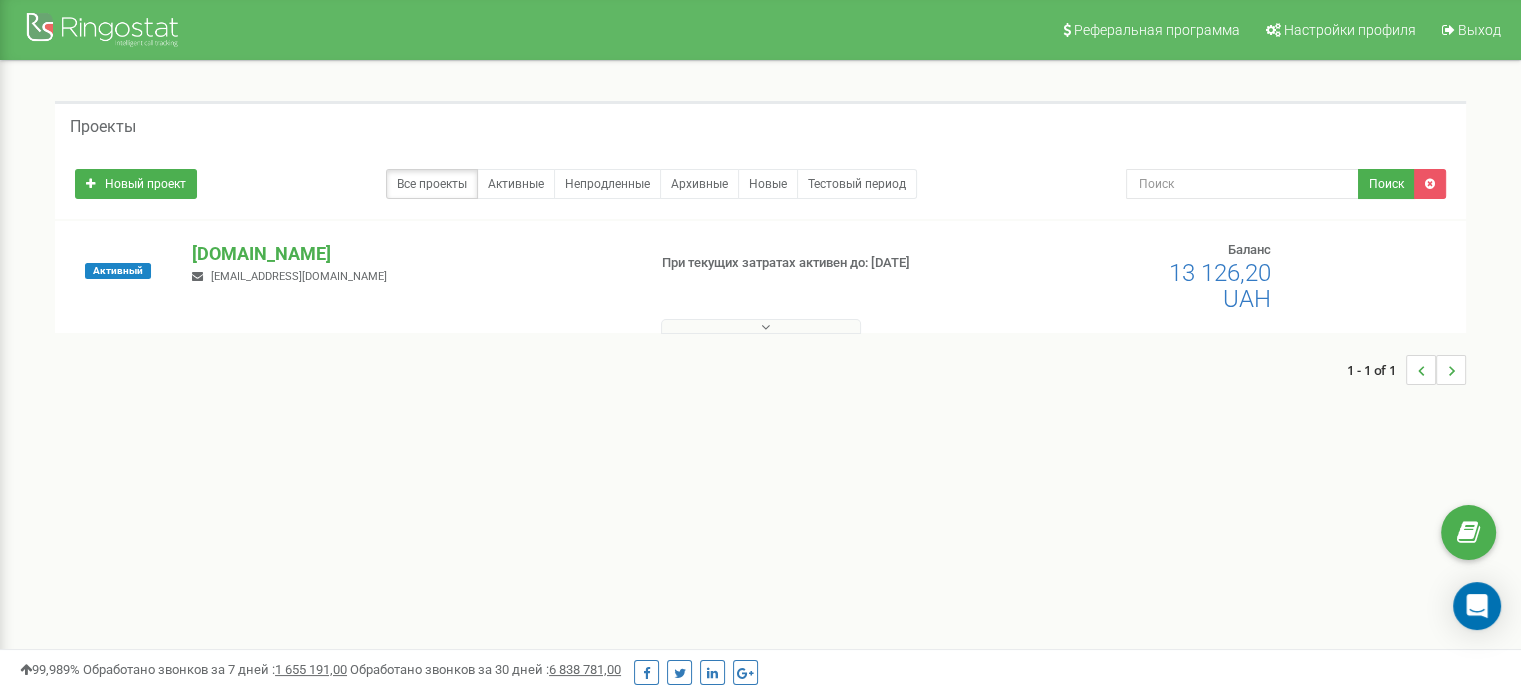 click at bounding box center [761, 326] 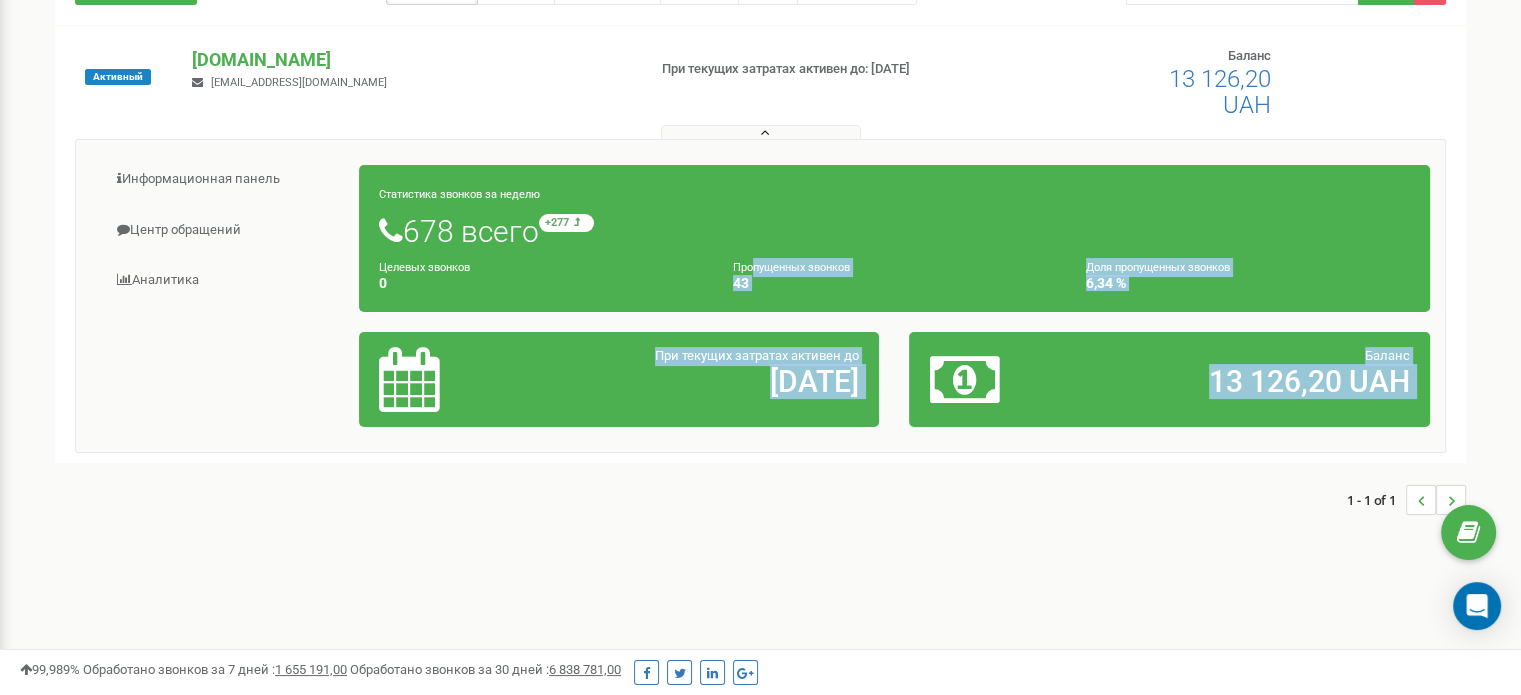 scroll, scrollTop: 200, scrollLeft: 0, axis: vertical 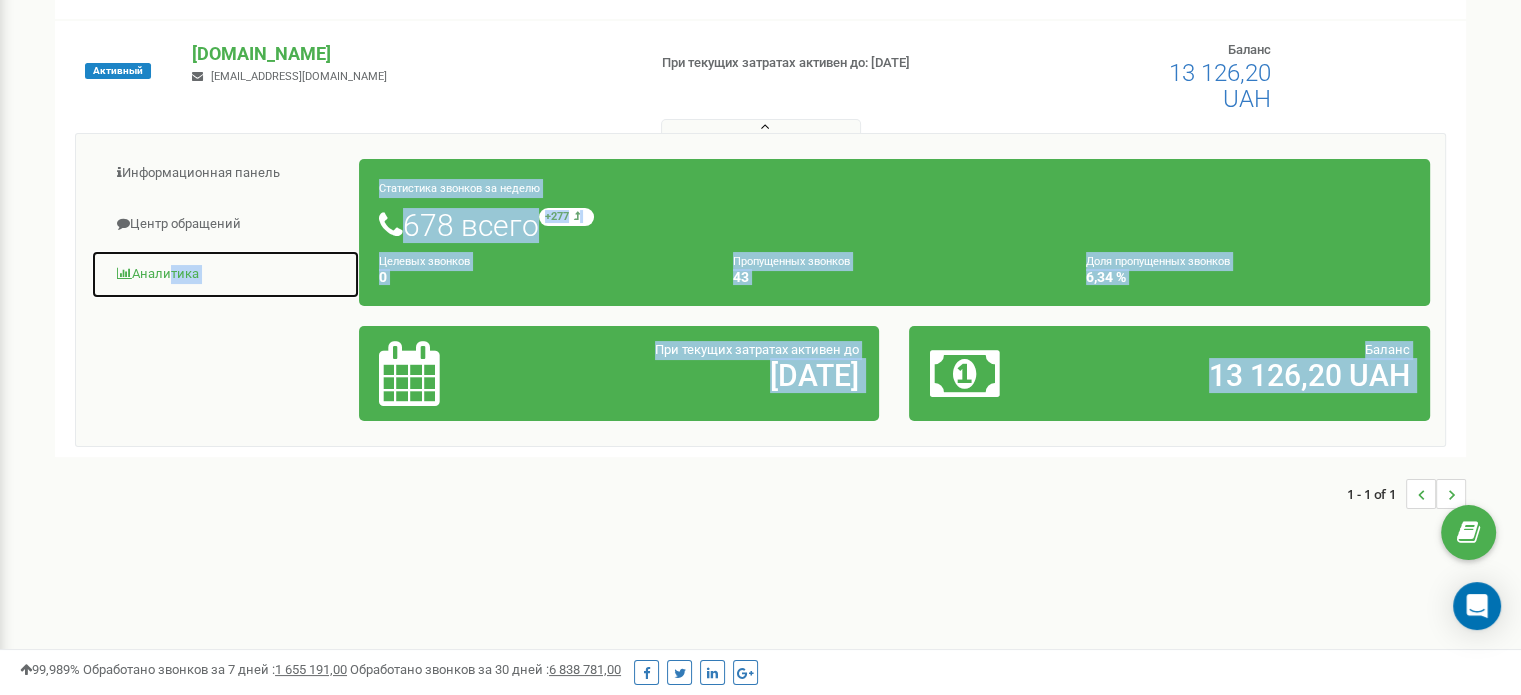 click on "Аналитика" at bounding box center [225, 274] 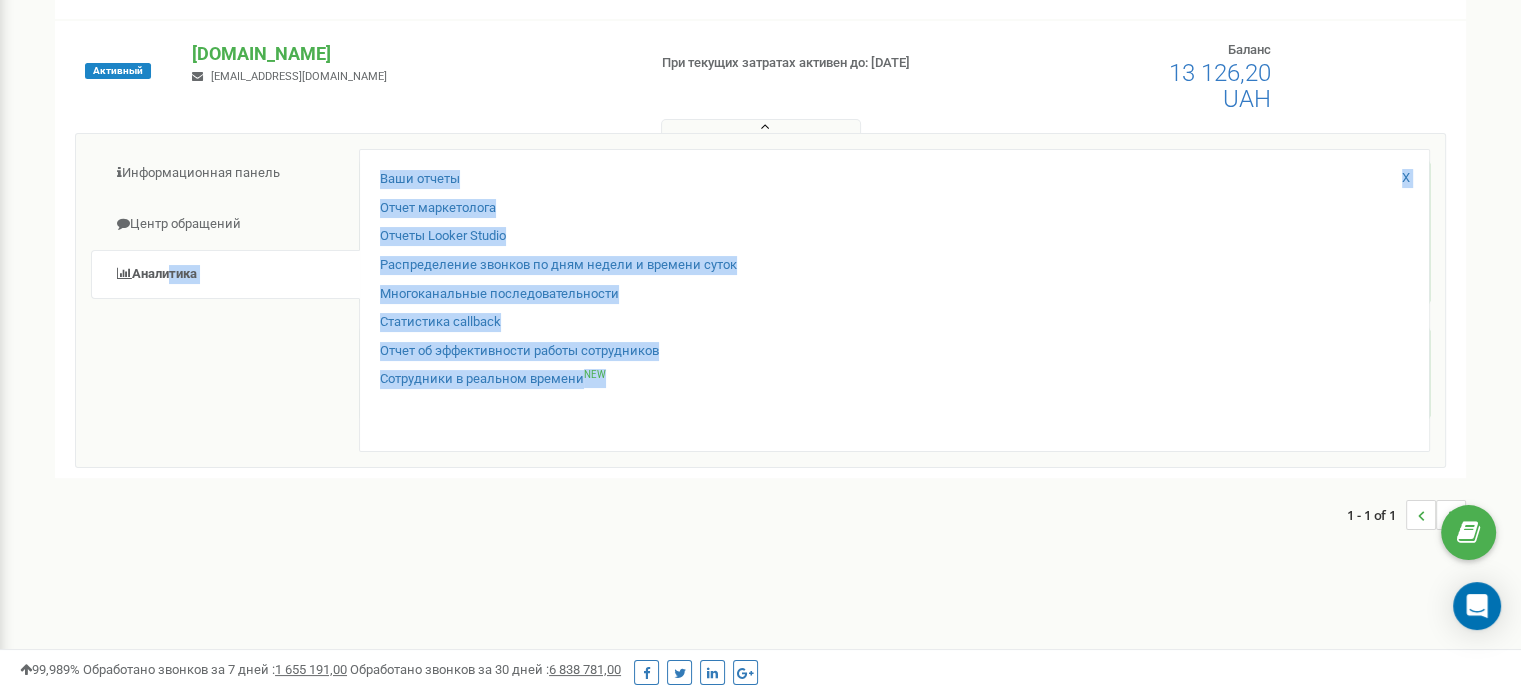 click on "Ваши отчеты" at bounding box center (894, 184) 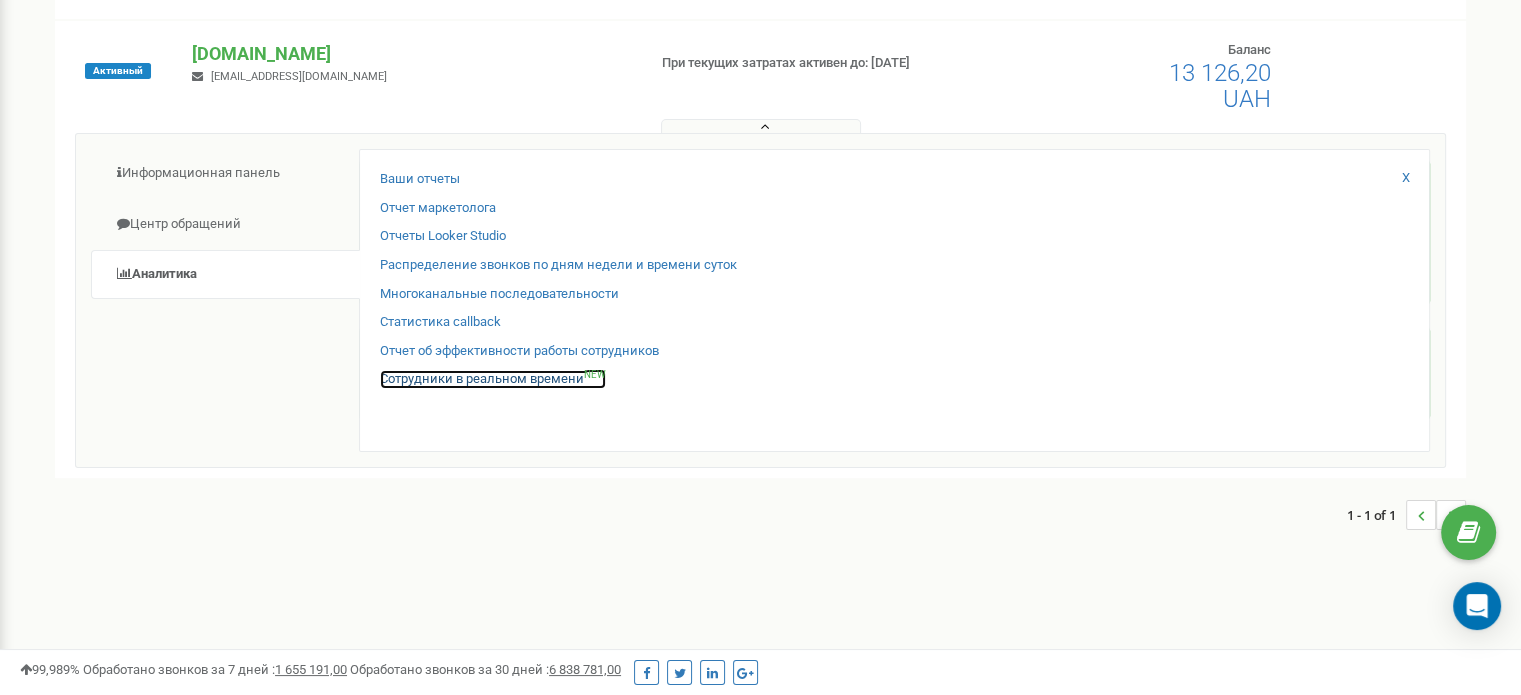 click on "Сотрудники в реальном времени  NEW" at bounding box center (493, 379) 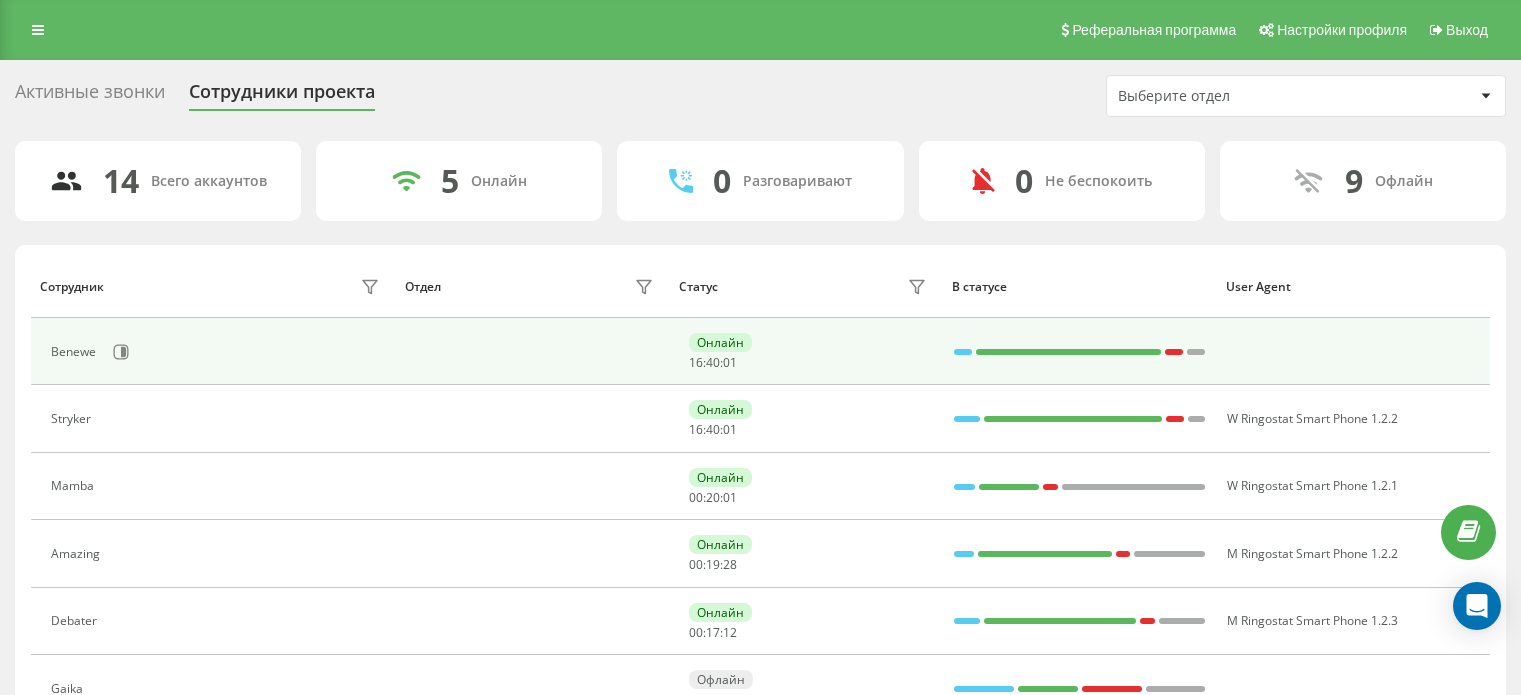 scroll, scrollTop: 0, scrollLeft: 0, axis: both 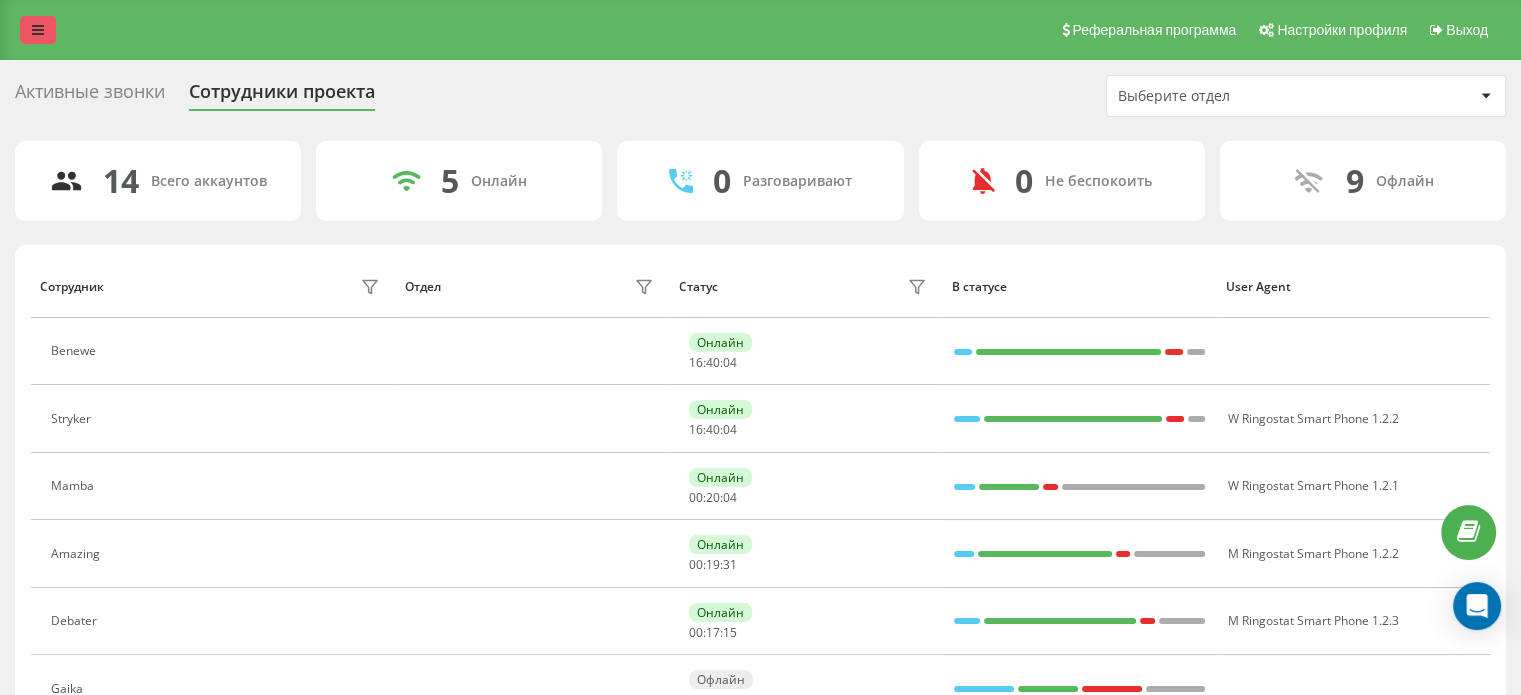 click at bounding box center [38, 30] 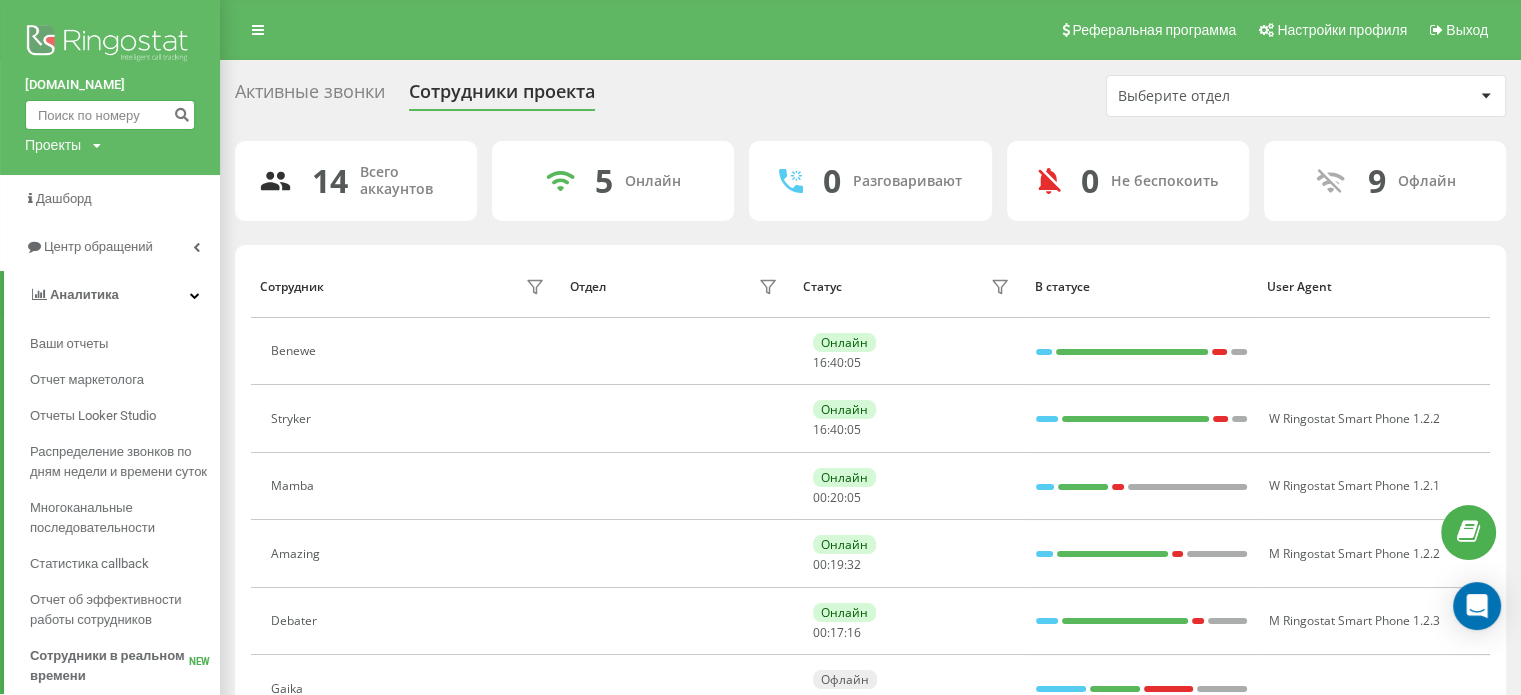 click at bounding box center (110, 115) 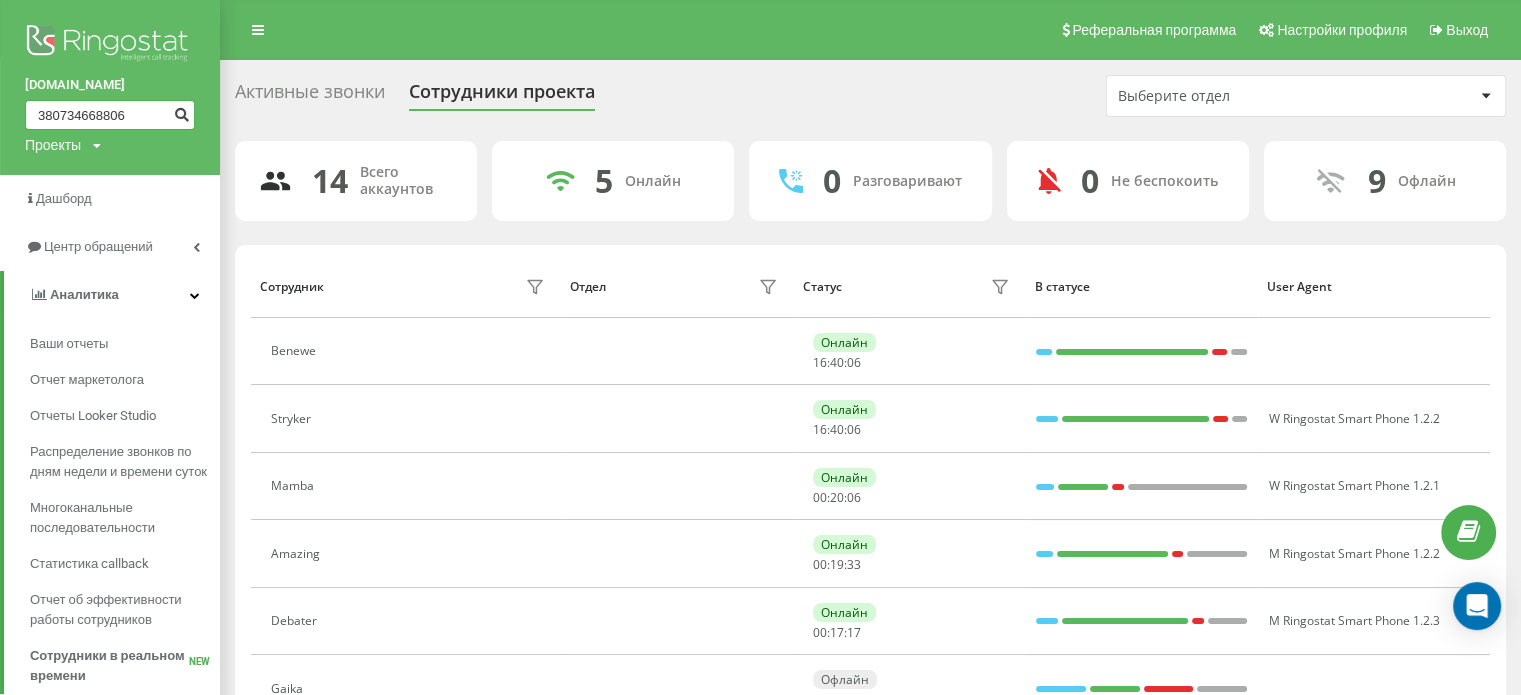 type on "380734668806" 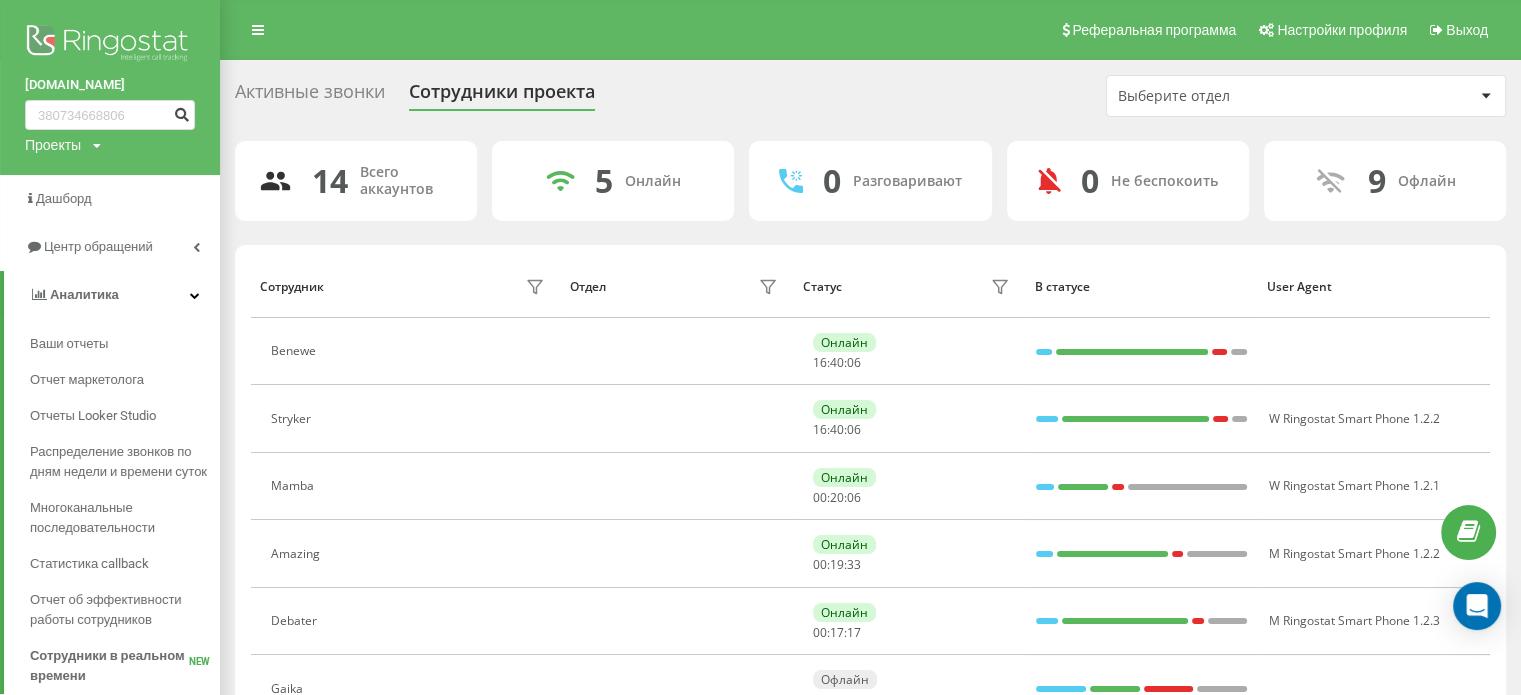 click at bounding box center [181, 112] 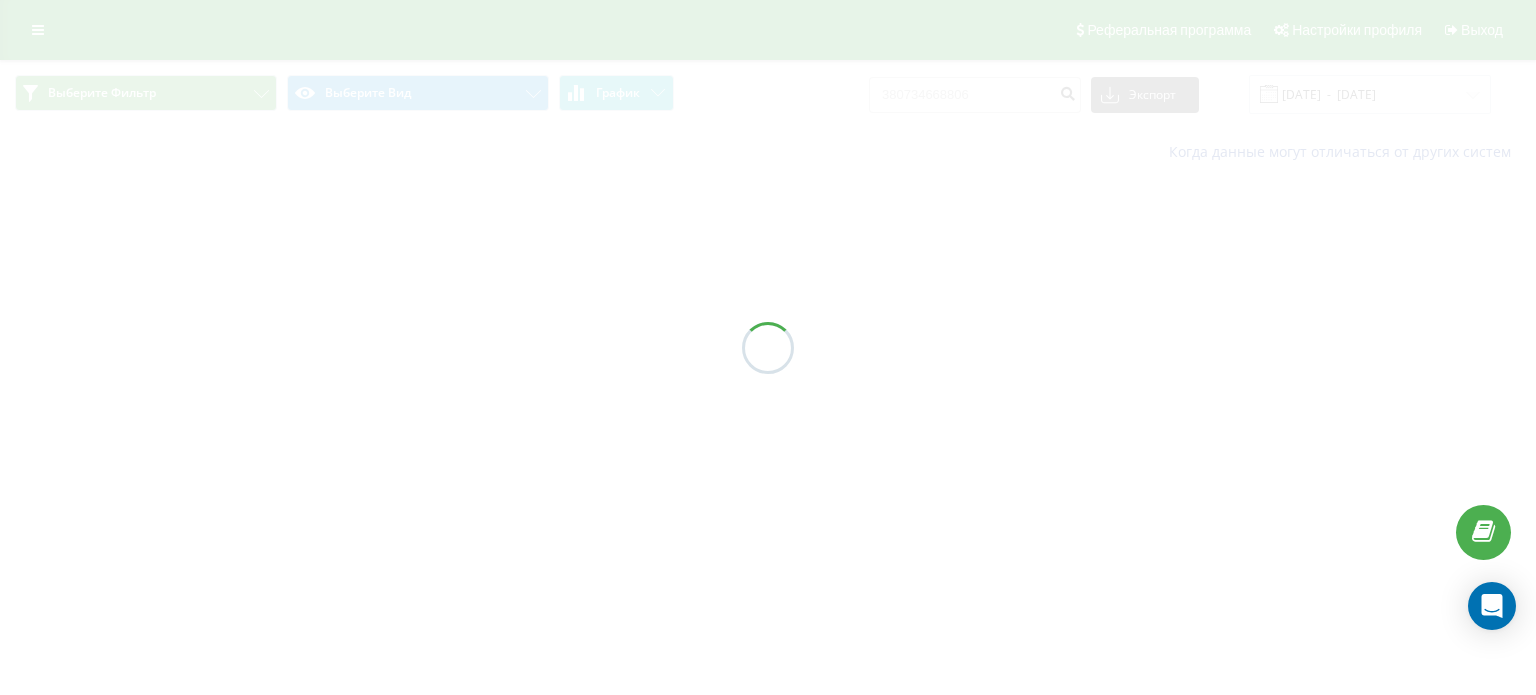 scroll, scrollTop: 0, scrollLeft: 0, axis: both 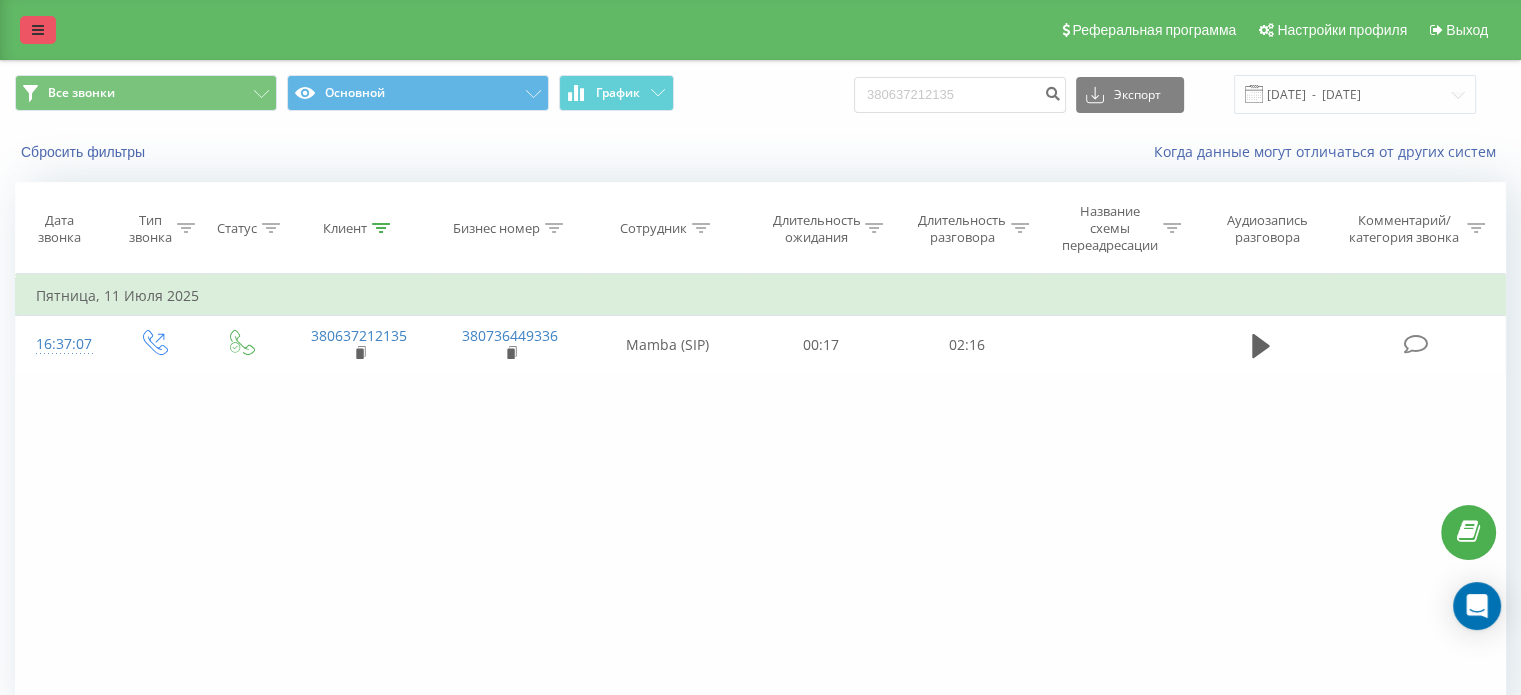 click at bounding box center [38, 30] 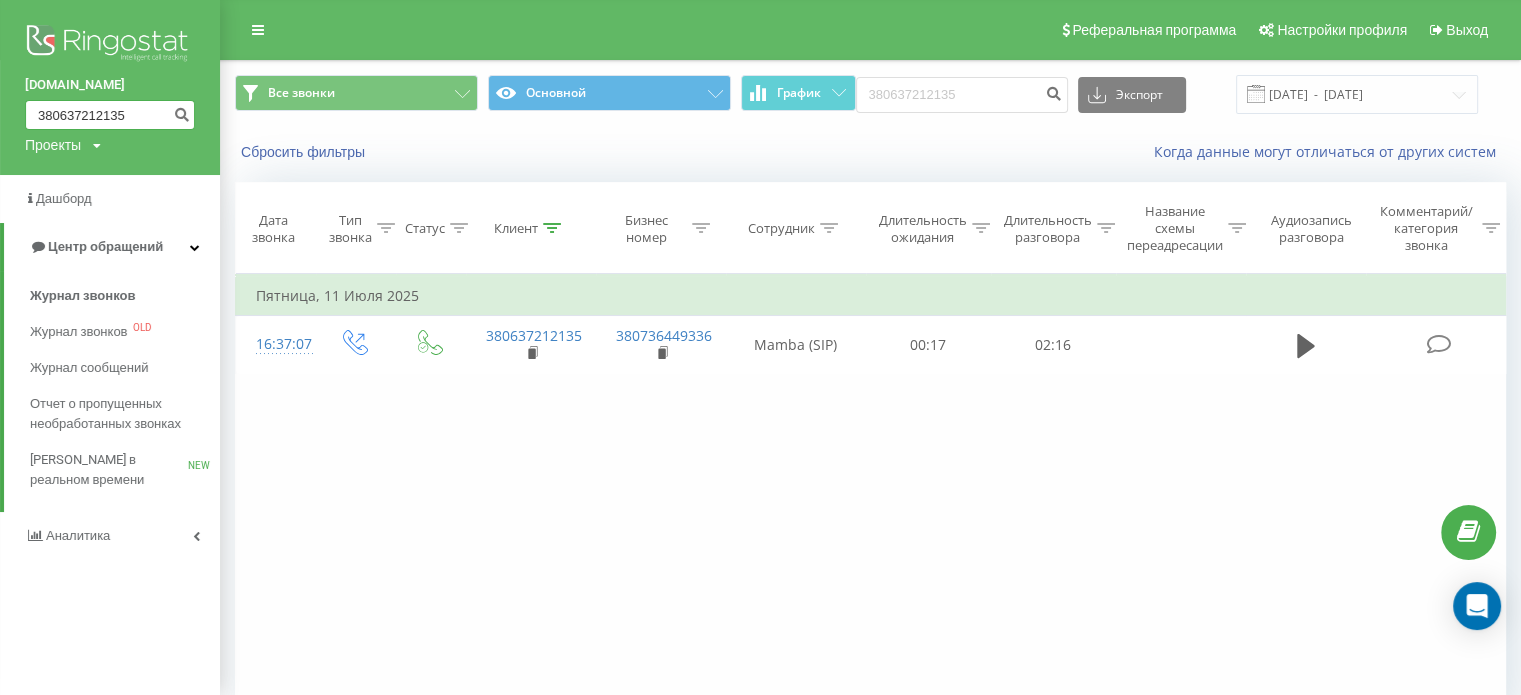 click on "380637212135" at bounding box center [110, 115] 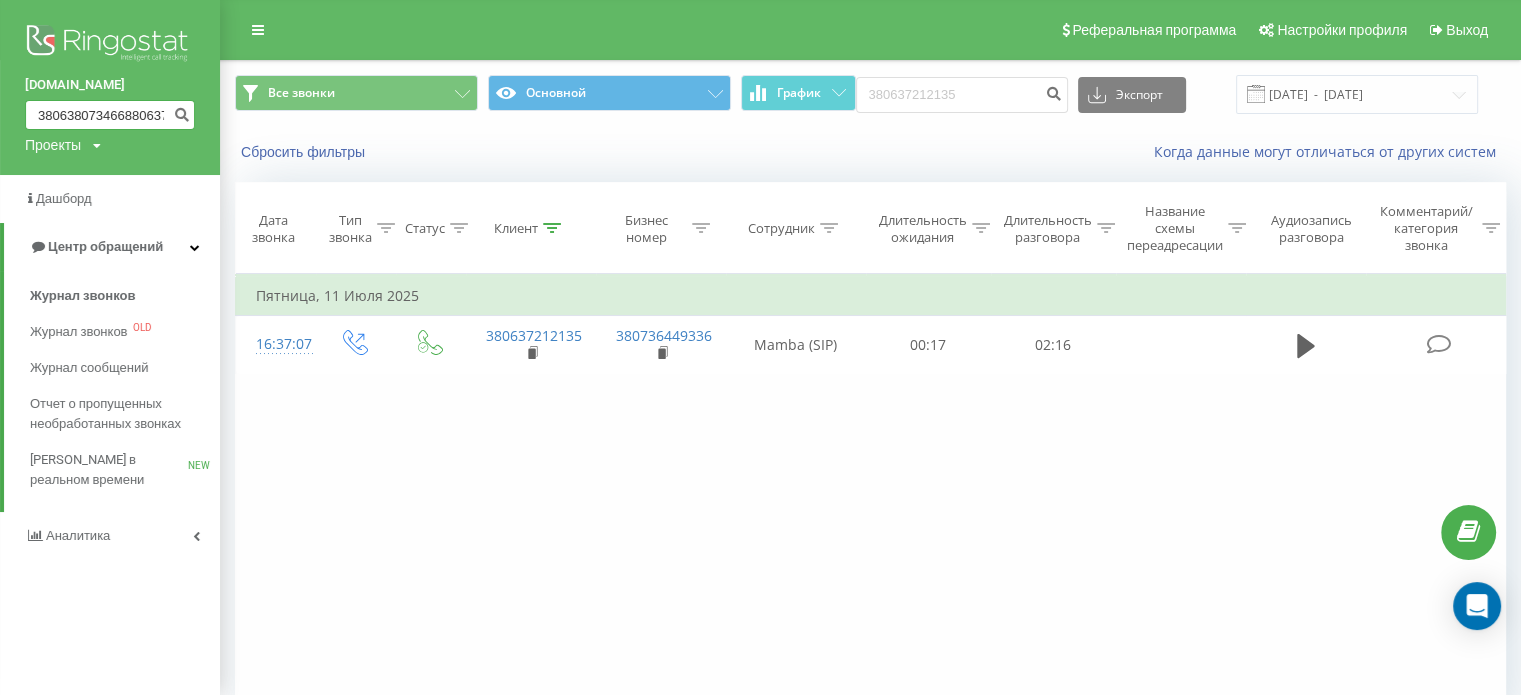click on "380638073466880637212135" at bounding box center (110, 115) 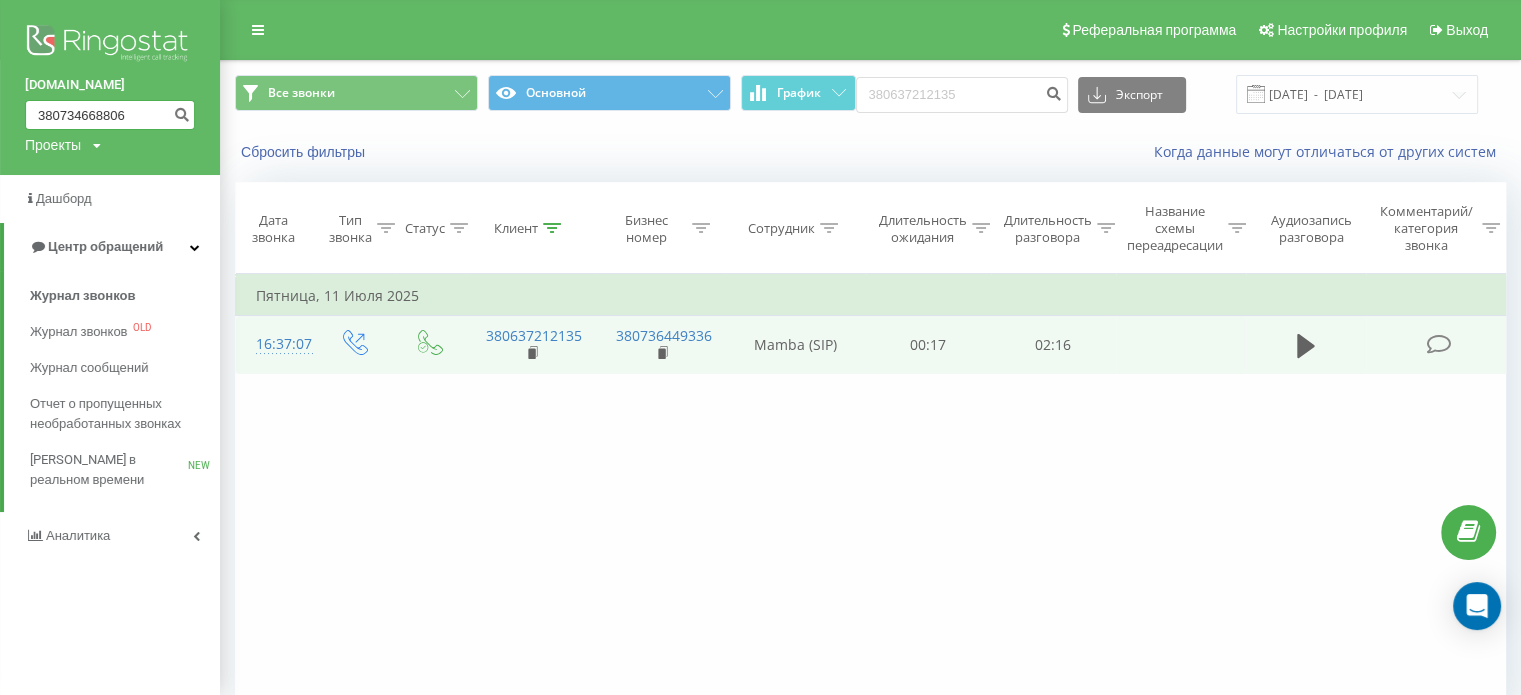 type on "380734668806" 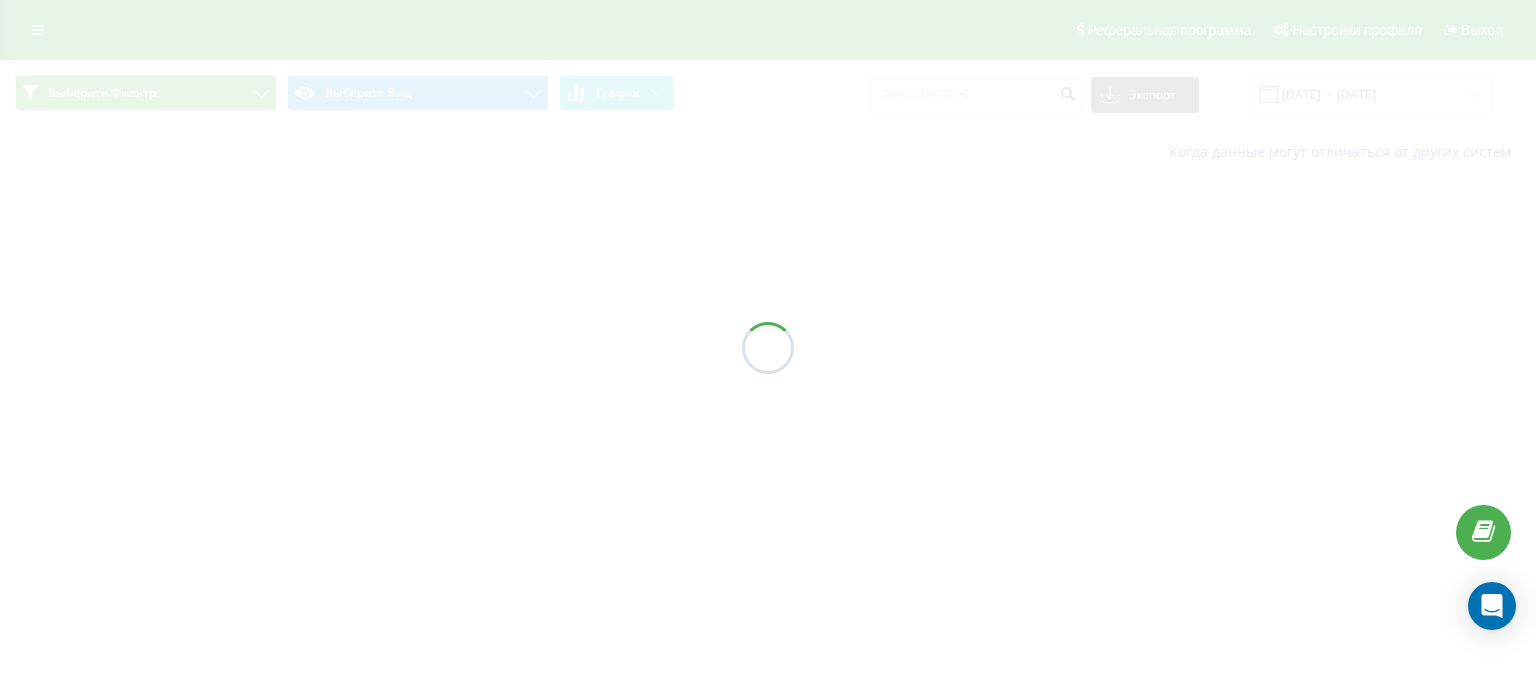 scroll, scrollTop: 0, scrollLeft: 0, axis: both 